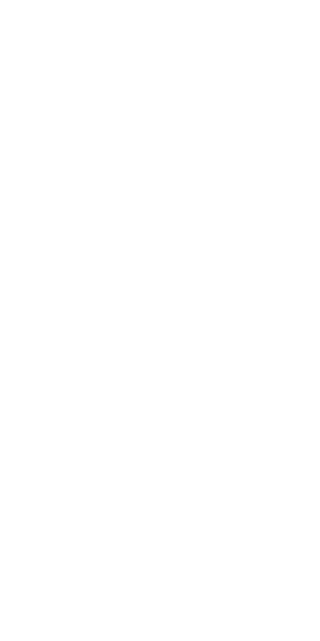 scroll, scrollTop: 0, scrollLeft: 0, axis: both 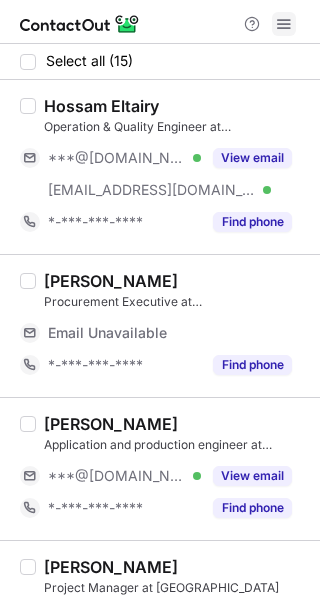 click at bounding box center [284, 24] 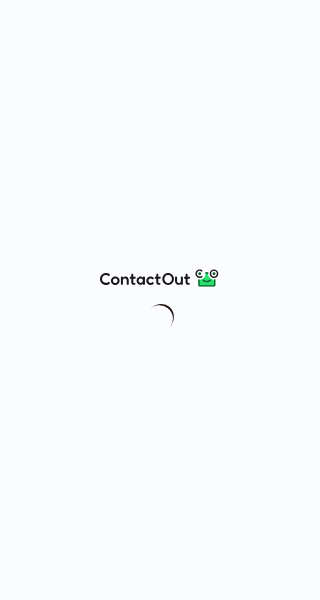 scroll, scrollTop: 0, scrollLeft: 0, axis: both 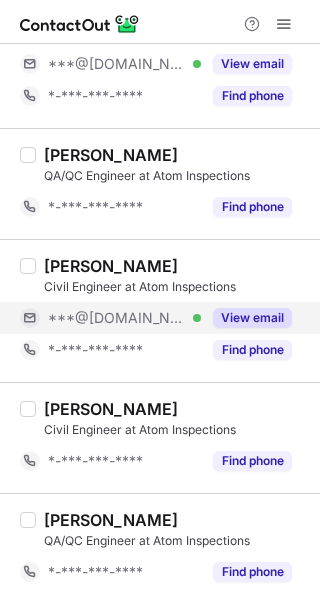 click on "View email" at bounding box center (252, 318) 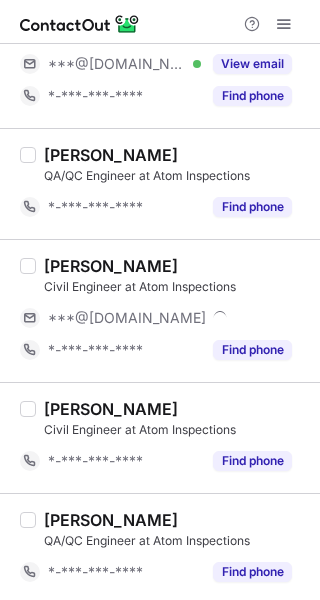 click on "Affan Momin" at bounding box center [111, 266] 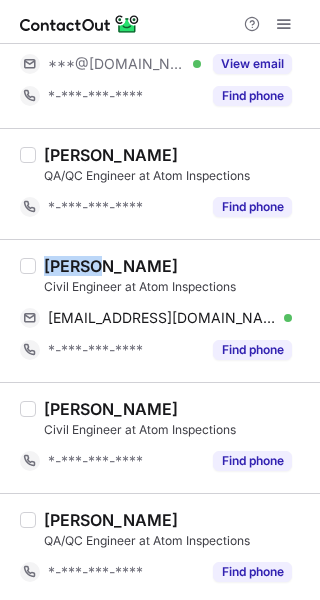 copy on "Affan" 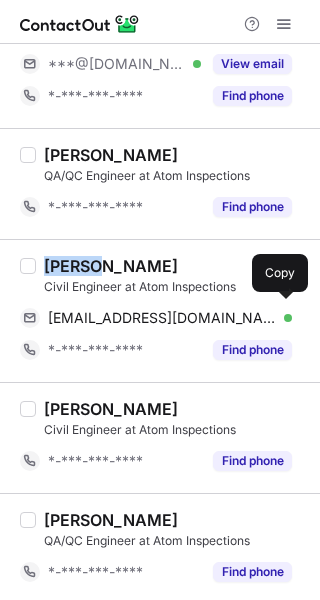 drag, startPoint x: 207, startPoint y: 309, endPoint x: 304, endPoint y: 262, distance: 107.78683 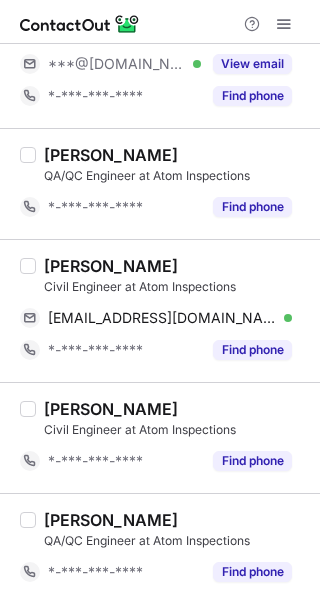 scroll, scrollTop: 866, scrollLeft: 0, axis: vertical 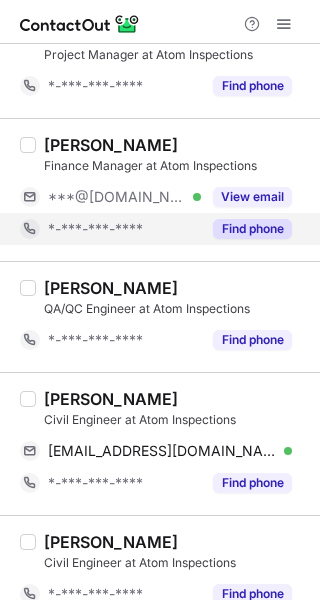 drag, startPoint x: 239, startPoint y: 203, endPoint x: 230, endPoint y: 229, distance: 27.513634 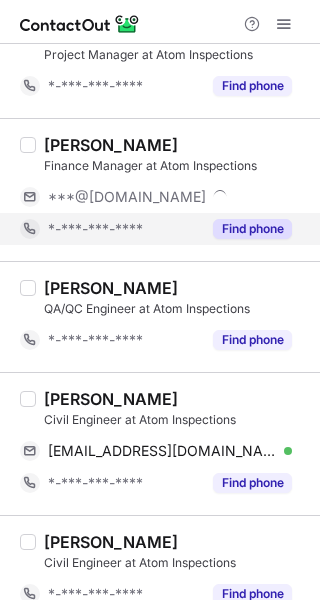 scroll, scrollTop: 732, scrollLeft: 0, axis: vertical 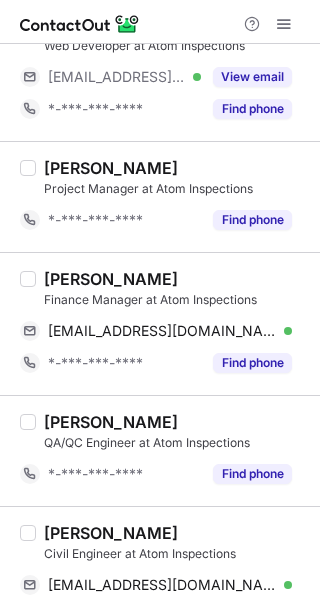 click on "Hamid Wani" at bounding box center [111, 279] 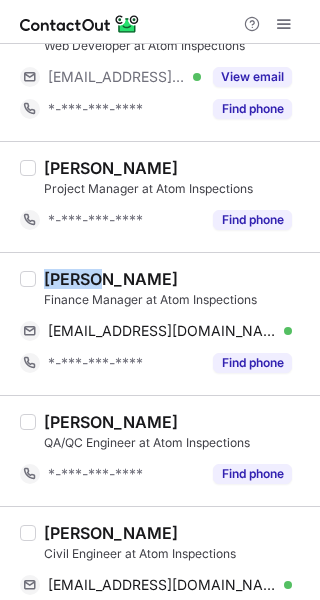 click on "Hamid Wani" at bounding box center (111, 279) 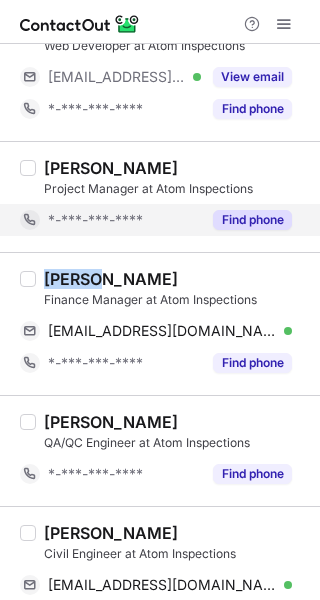 copy on "Hamid" 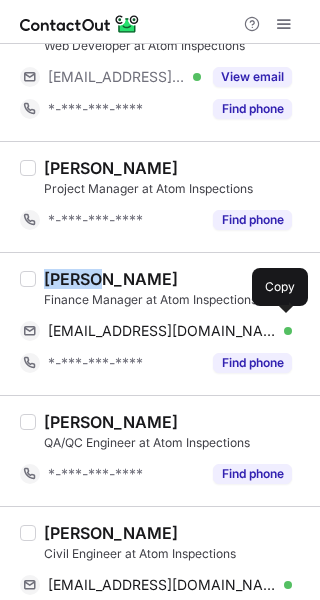 click on "wanihamid960@gmail.com Verified" at bounding box center (170, 331) 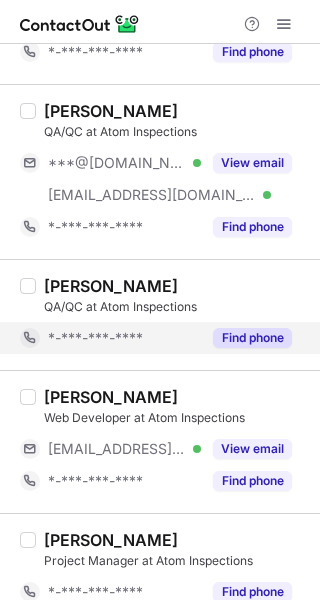scroll, scrollTop: 332, scrollLeft: 0, axis: vertical 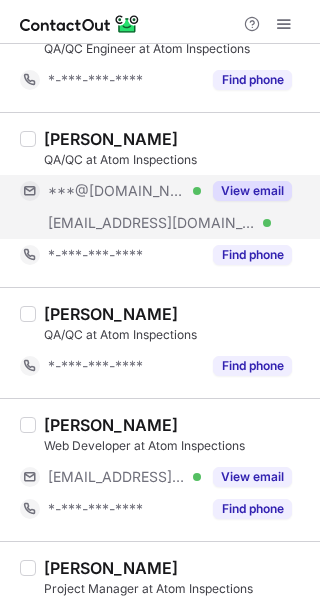 drag, startPoint x: 219, startPoint y: 188, endPoint x: 209, endPoint y: 227, distance: 40.261642 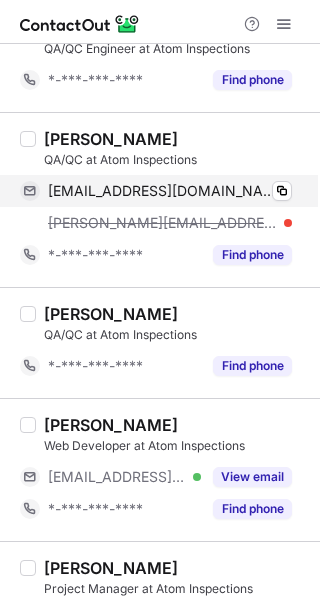 scroll, scrollTop: 199, scrollLeft: 0, axis: vertical 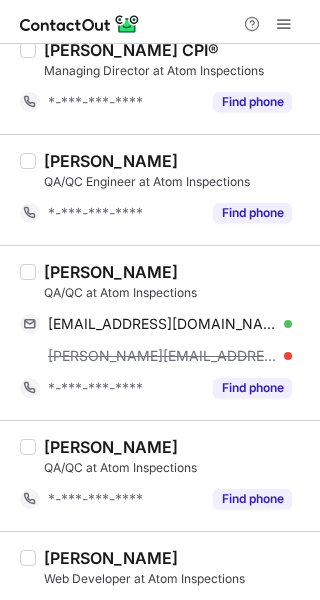 click on "Ishfaq Aziz" at bounding box center (111, 272) 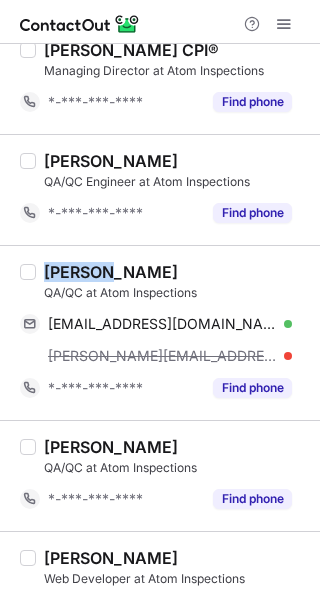 click on "Ishfaq Aziz" at bounding box center (111, 272) 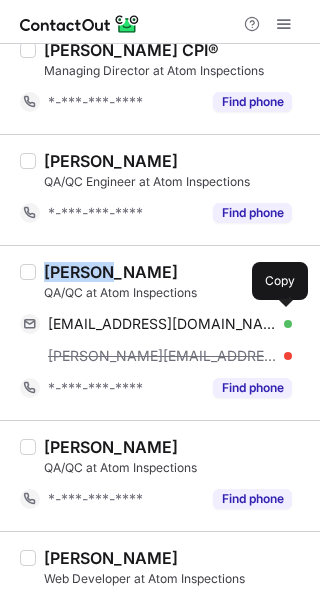 drag, startPoint x: 241, startPoint y: 317, endPoint x: 304, endPoint y: 298, distance: 65.802734 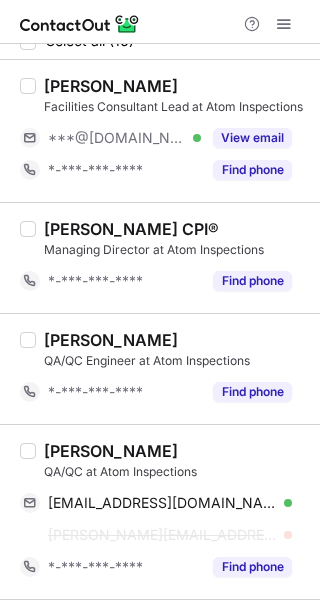 scroll, scrollTop: 0, scrollLeft: 0, axis: both 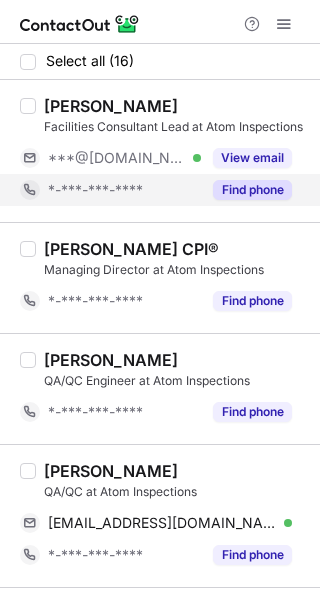 drag, startPoint x: 239, startPoint y: 151, endPoint x: 237, endPoint y: 201, distance: 50.039986 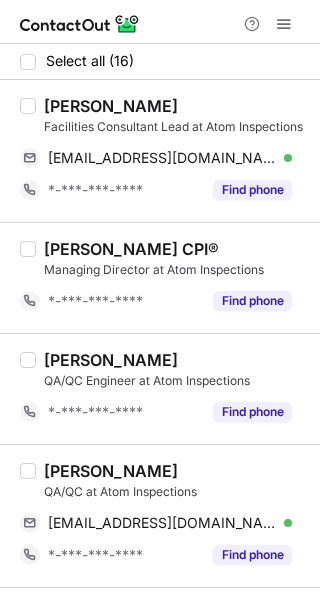 click on "OWAIS AHMAD" at bounding box center (111, 106) 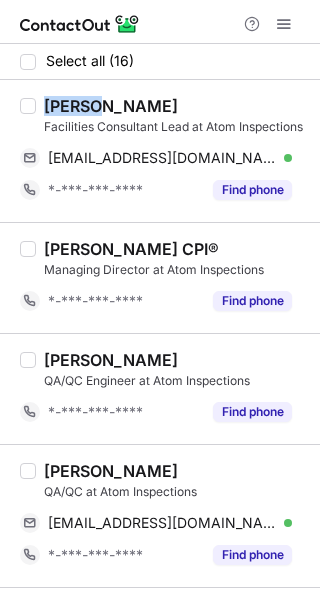 click on "OWAIS AHMAD" at bounding box center [111, 106] 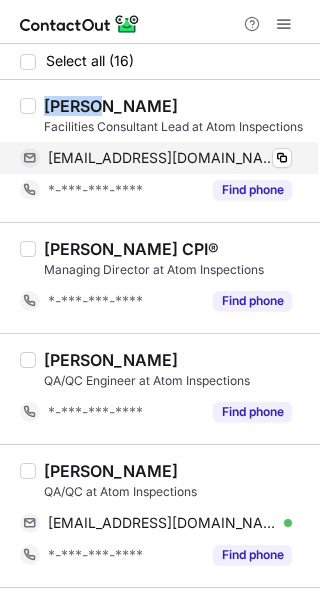 copy on "OWAIS" 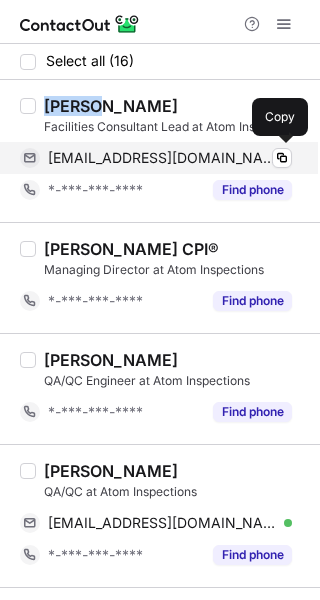 drag, startPoint x: 186, startPoint y: 157, endPoint x: 317, endPoint y: 158, distance: 131.00381 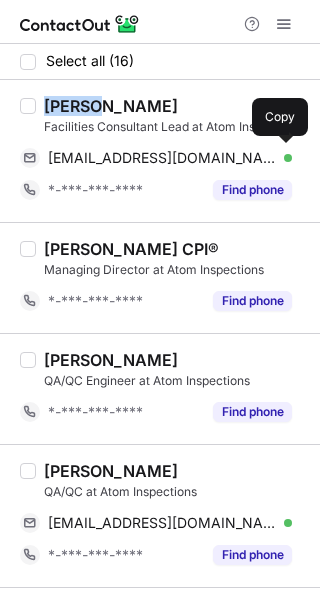 click on "sheikhowais1111@gmail.com" at bounding box center (162, 158) 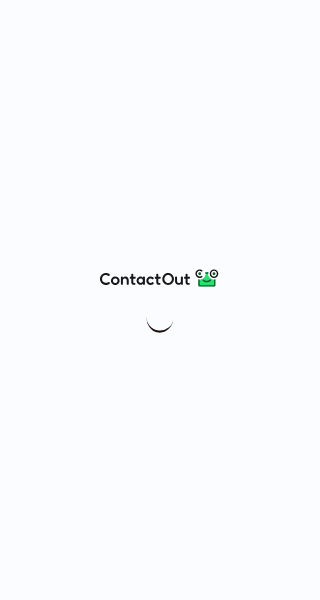 scroll, scrollTop: 0, scrollLeft: 0, axis: both 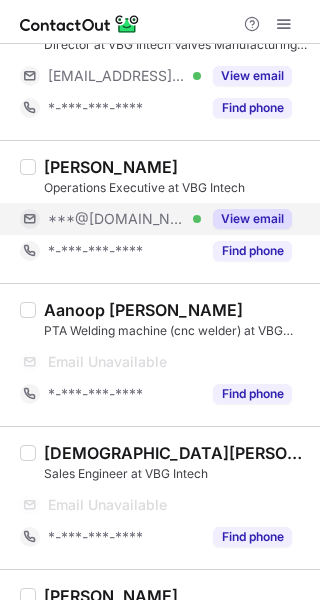 click on "View email" at bounding box center [252, 219] 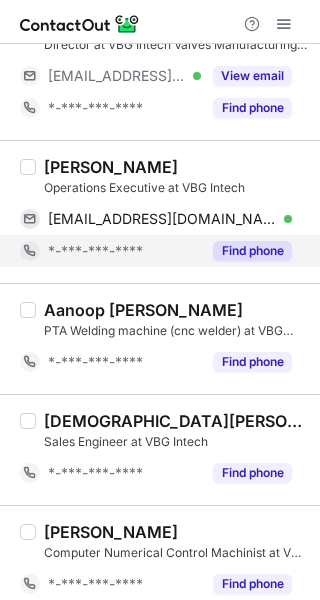scroll, scrollTop: 2012, scrollLeft: 0, axis: vertical 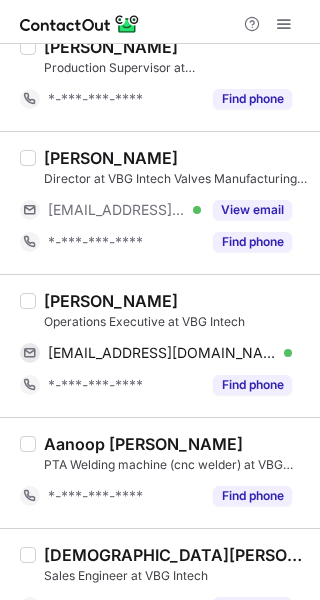 click on "[PERSON_NAME]" at bounding box center (111, 301) 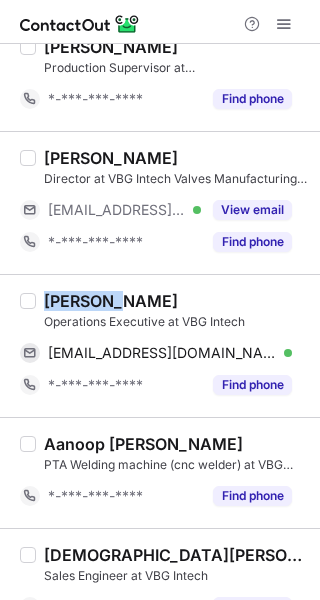 click on "[PERSON_NAME]" at bounding box center [111, 301] 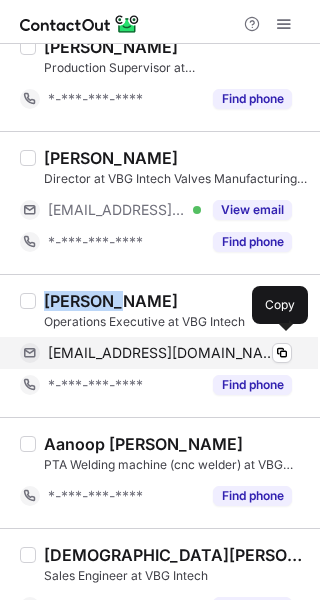 drag, startPoint x: 214, startPoint y: 341, endPoint x: 288, endPoint y: 293, distance: 88.20431 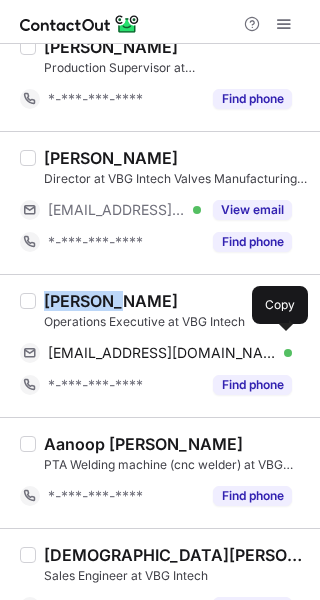 click on "[EMAIL_ADDRESS][DOMAIN_NAME]" at bounding box center (162, 353) 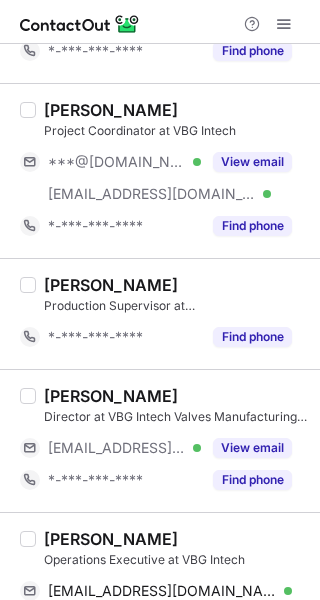 scroll, scrollTop: 1746, scrollLeft: 0, axis: vertical 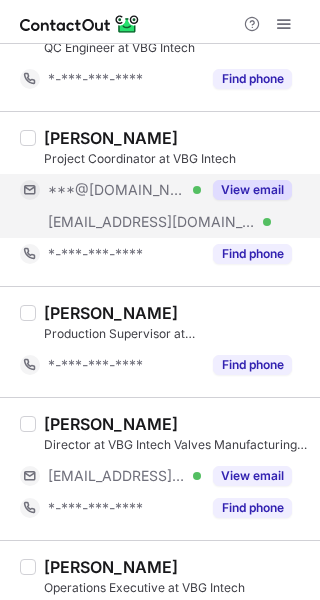 click on "View email" at bounding box center (252, 190) 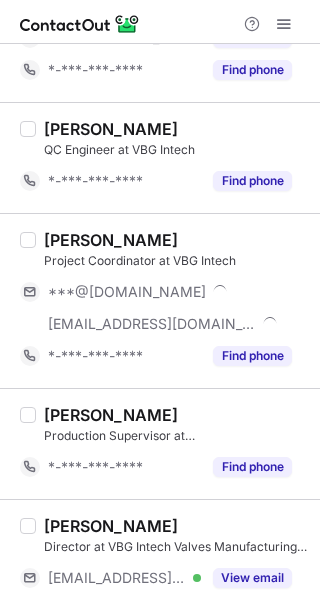 scroll, scrollTop: 1612, scrollLeft: 0, axis: vertical 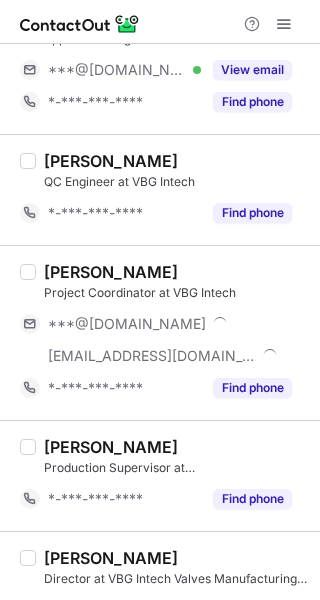 click on "[PERSON_NAME]" at bounding box center [111, 272] 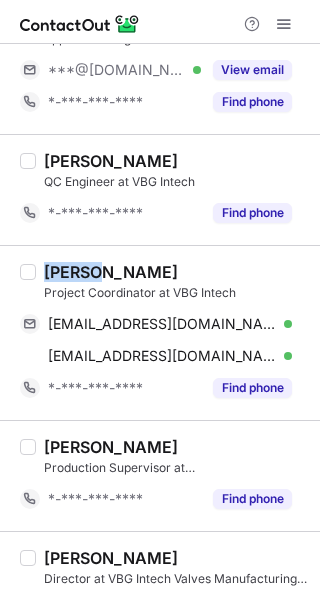 click on "[PERSON_NAME]" at bounding box center (111, 272) 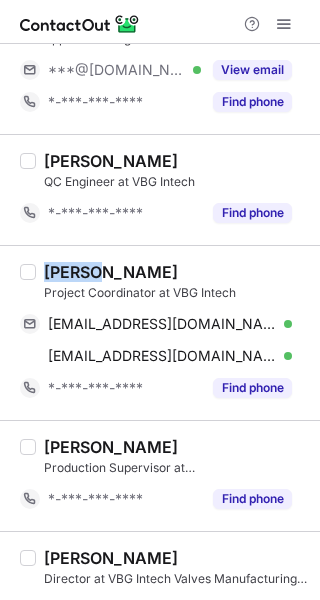 drag, startPoint x: 215, startPoint y: 315, endPoint x: 288, endPoint y: 288, distance: 77.83315 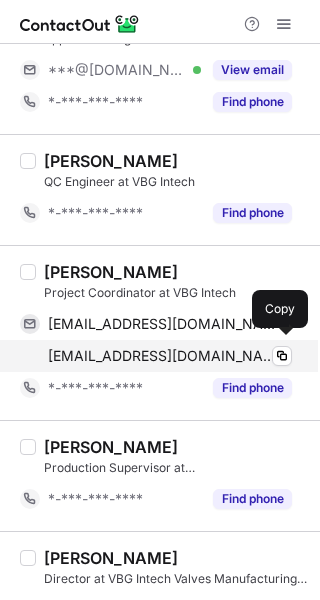 drag, startPoint x: 244, startPoint y: 345, endPoint x: 306, endPoint y: 303, distance: 74.88658 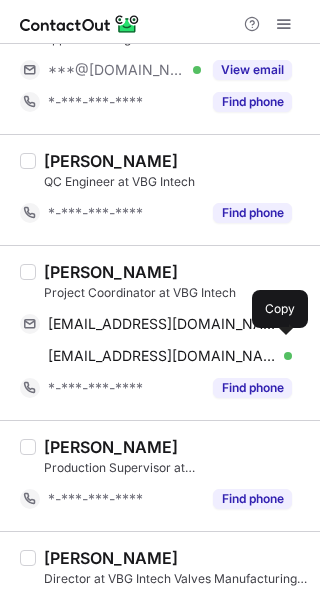 click on "[EMAIL_ADDRESS][DOMAIN_NAME] Verified" at bounding box center (170, 356) 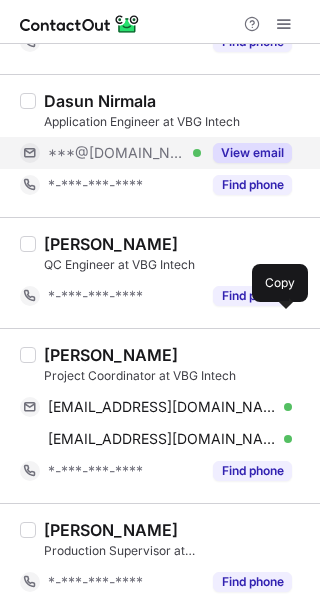 scroll, scrollTop: 1479, scrollLeft: 0, axis: vertical 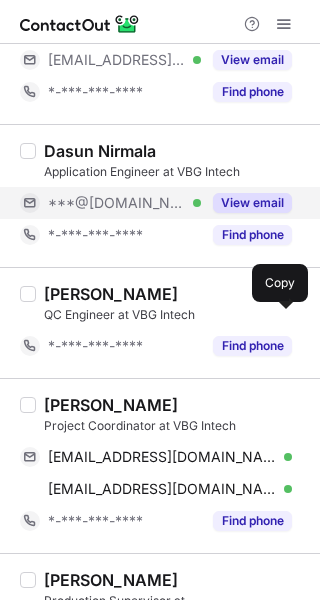 drag, startPoint x: 241, startPoint y: 199, endPoint x: 115, endPoint y: 177, distance: 127.90621 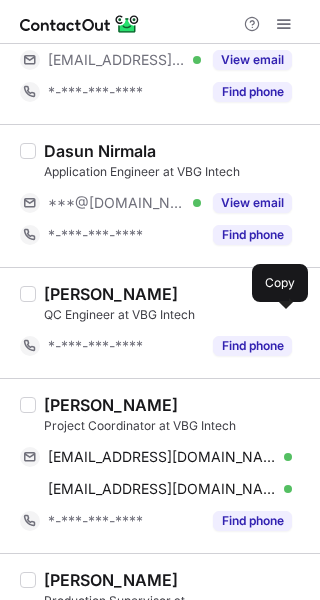 click on "View email" at bounding box center (252, 203) 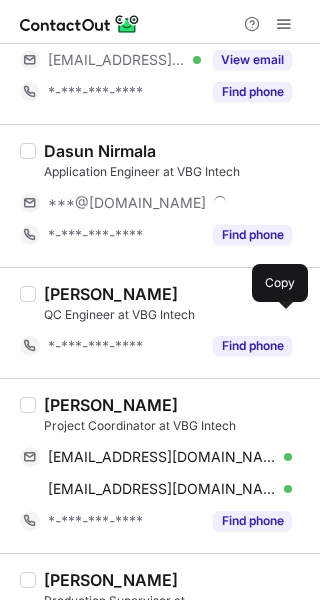 click on "Dasun Nirmala" at bounding box center (100, 151) 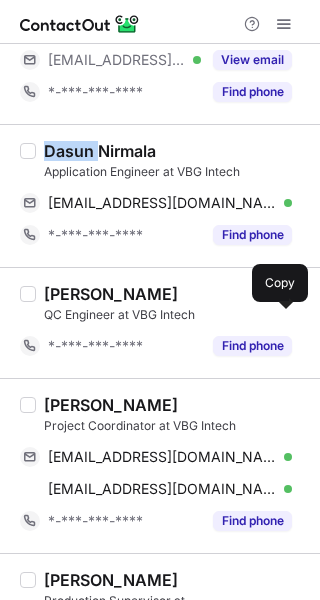 click on "Dasun Nirmala" at bounding box center (100, 151) 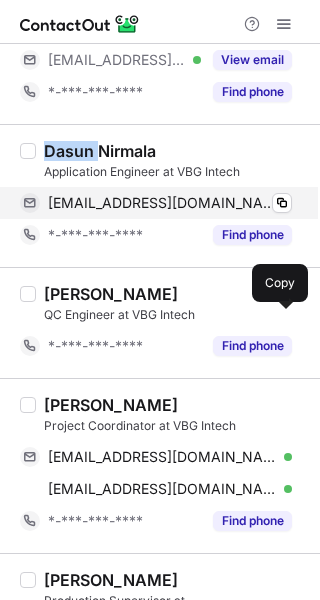 copy on "Dasun" 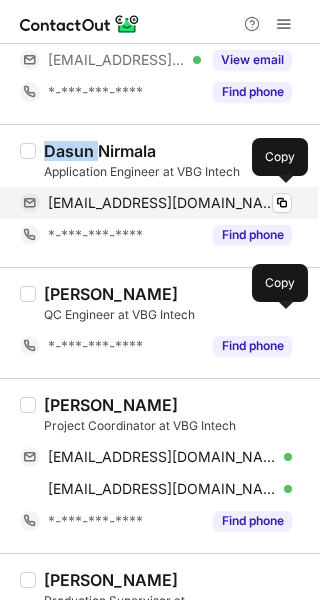 drag, startPoint x: 185, startPoint y: 195, endPoint x: 295, endPoint y: 201, distance: 110.16351 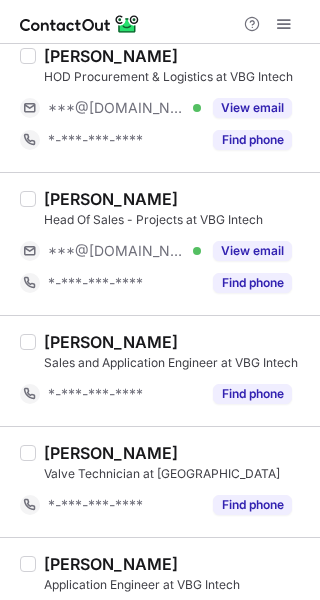 scroll, scrollTop: 679, scrollLeft: 0, axis: vertical 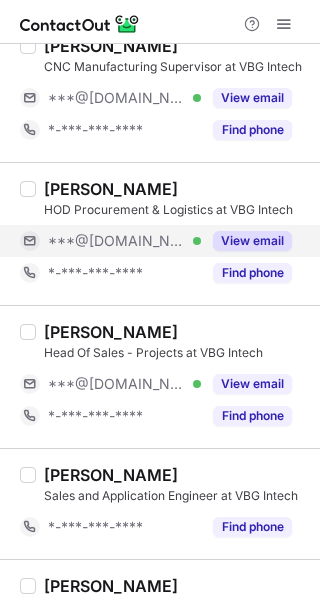 drag, startPoint x: 241, startPoint y: 237, endPoint x: 217, endPoint y: 239, distance: 24.083189 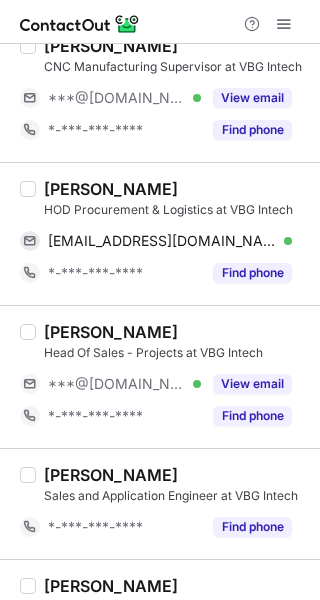 click on "[PERSON_NAME]" at bounding box center [111, 189] 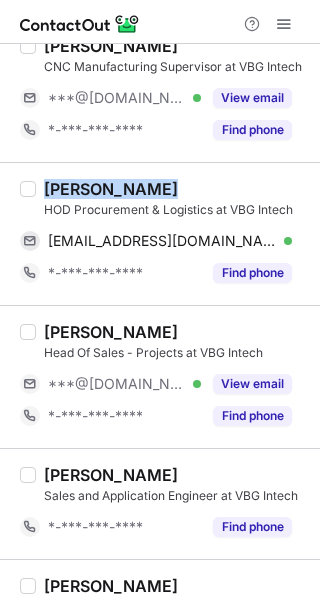 click on "[PERSON_NAME]" at bounding box center [111, 189] 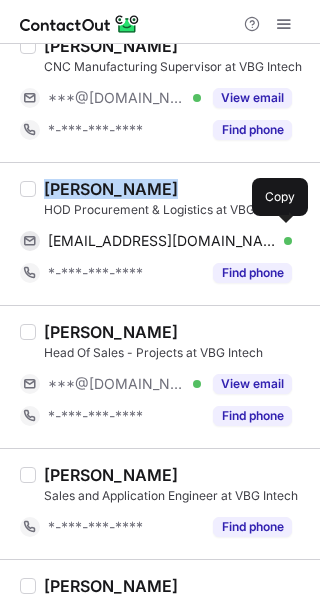 drag, startPoint x: 239, startPoint y: 239, endPoint x: 315, endPoint y: 245, distance: 76.23647 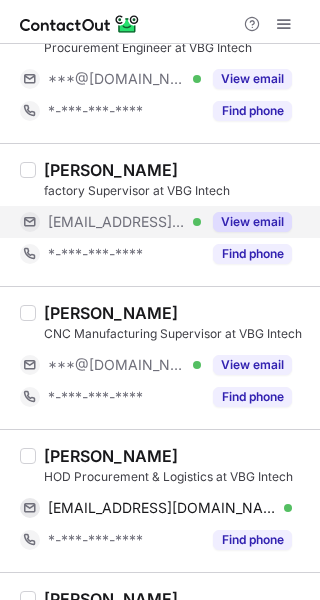 scroll, scrollTop: 279, scrollLeft: 0, axis: vertical 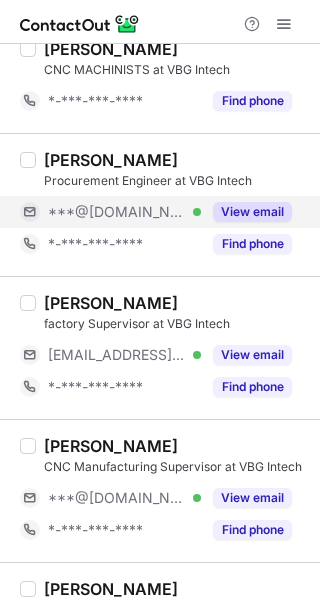 click on "View email" at bounding box center [252, 212] 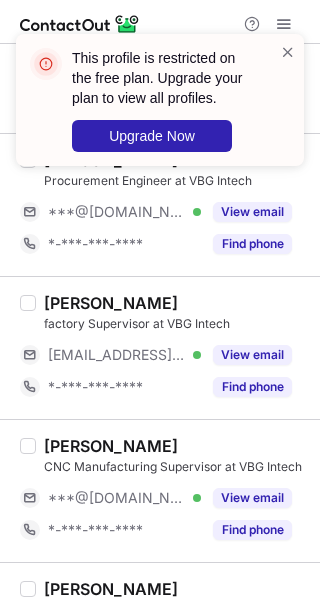 click on "This profile is restricted on the free plan. Upgrade your plan to view all profiles. Upgrade Now" at bounding box center (160, 108) 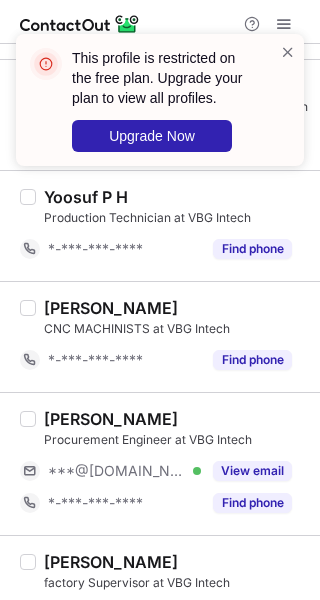 scroll, scrollTop: 0, scrollLeft: 0, axis: both 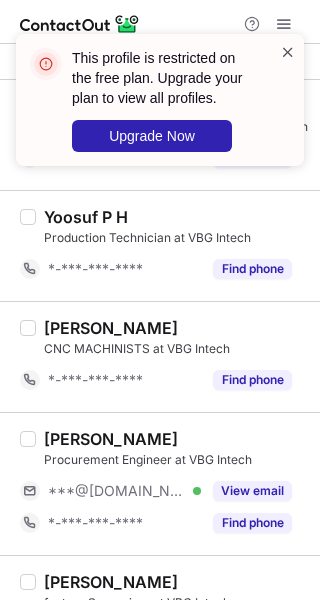click at bounding box center [288, 52] 